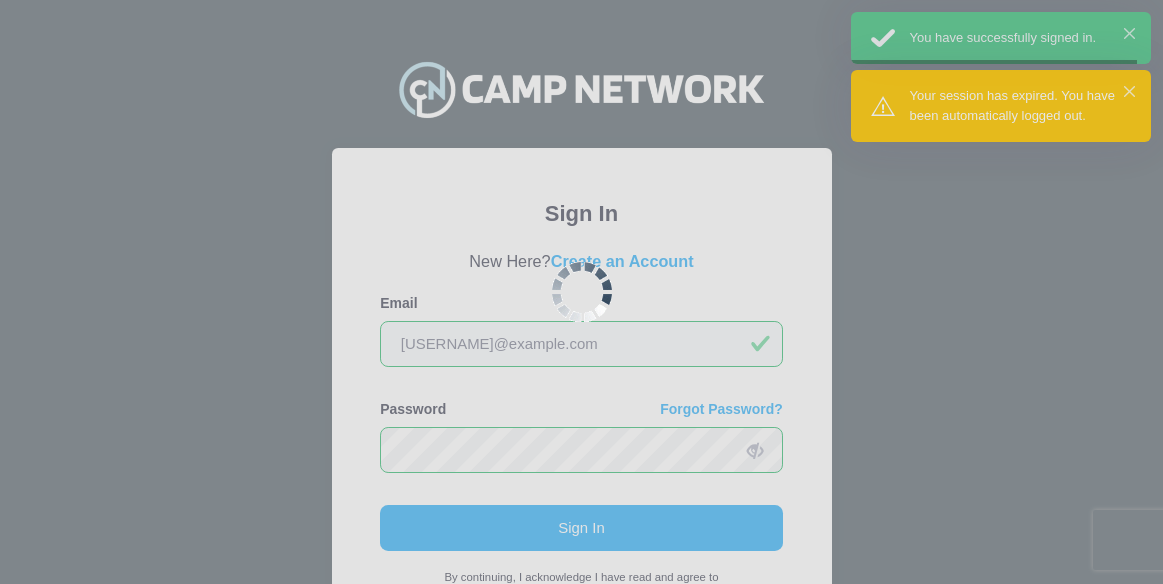 scroll, scrollTop: 0, scrollLeft: 0, axis: both 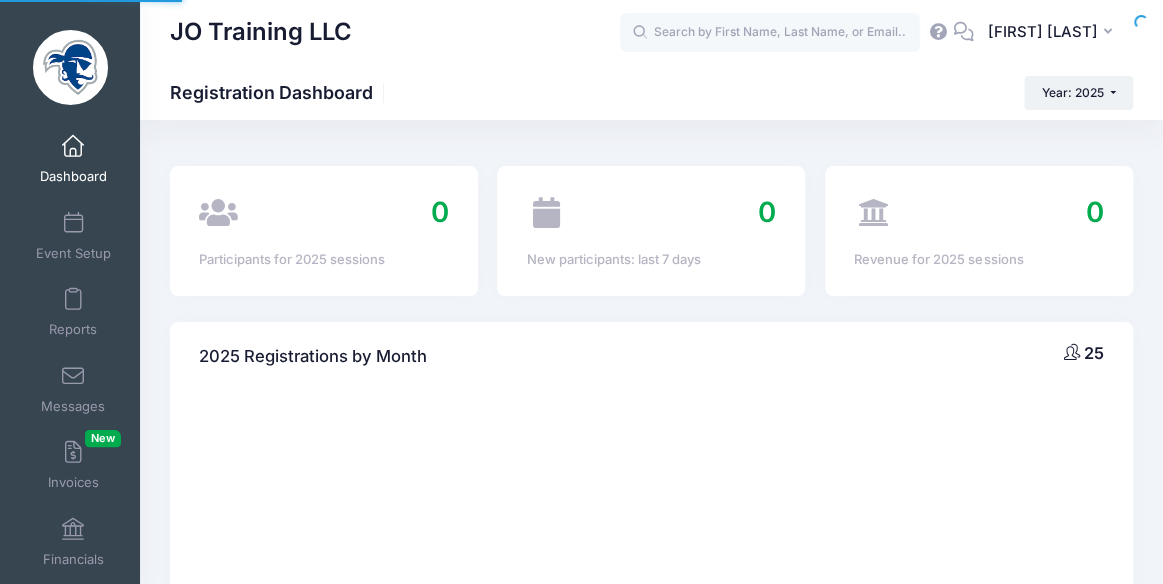 select 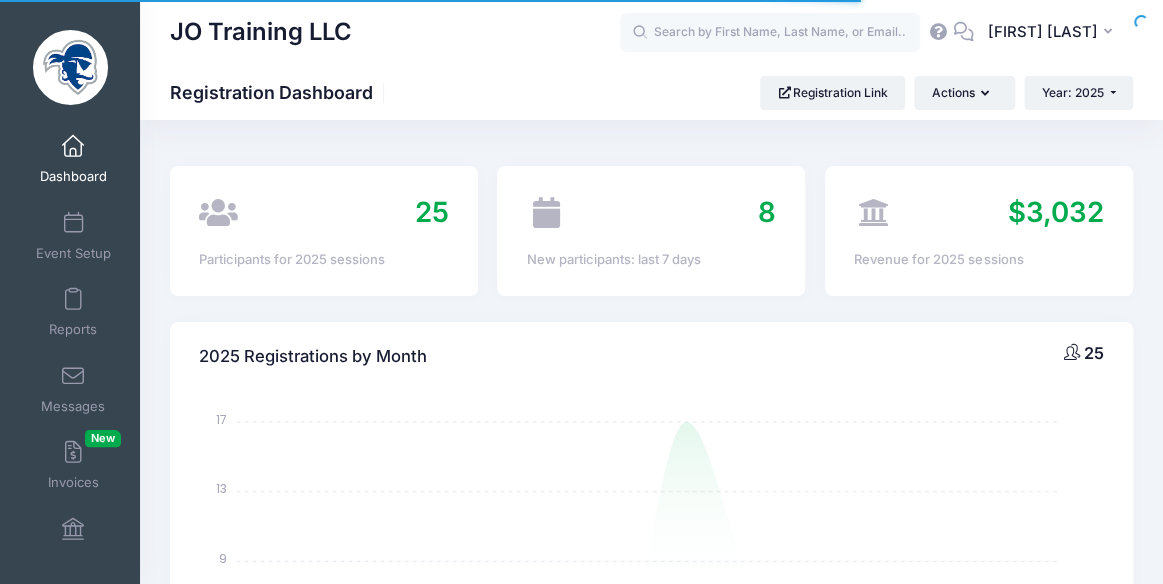 scroll, scrollTop: 0, scrollLeft: 0, axis: both 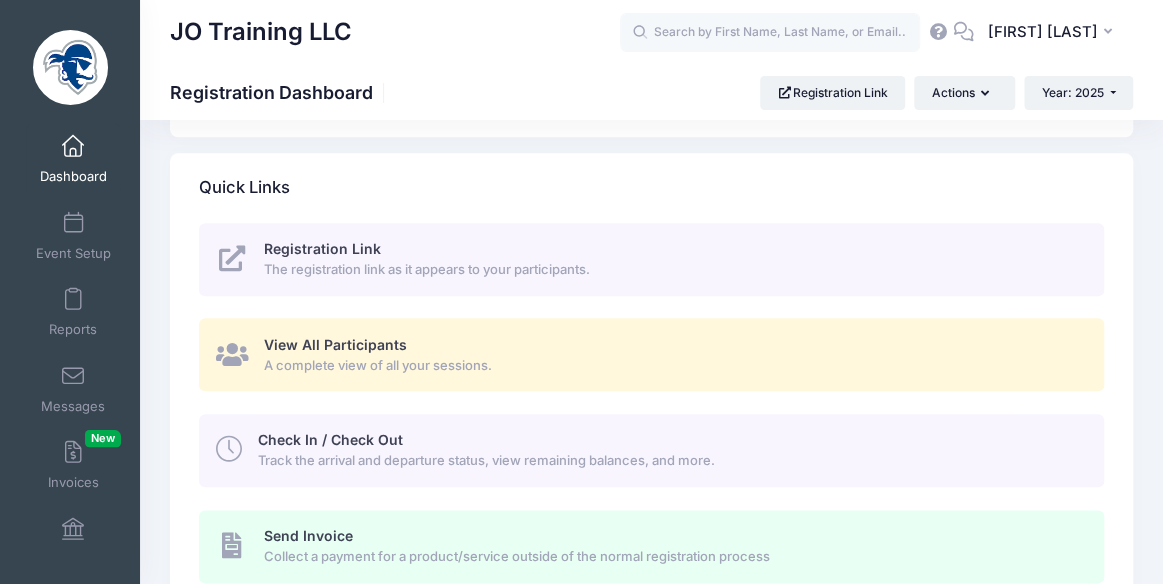 click on "View All Participants" at bounding box center [335, 344] 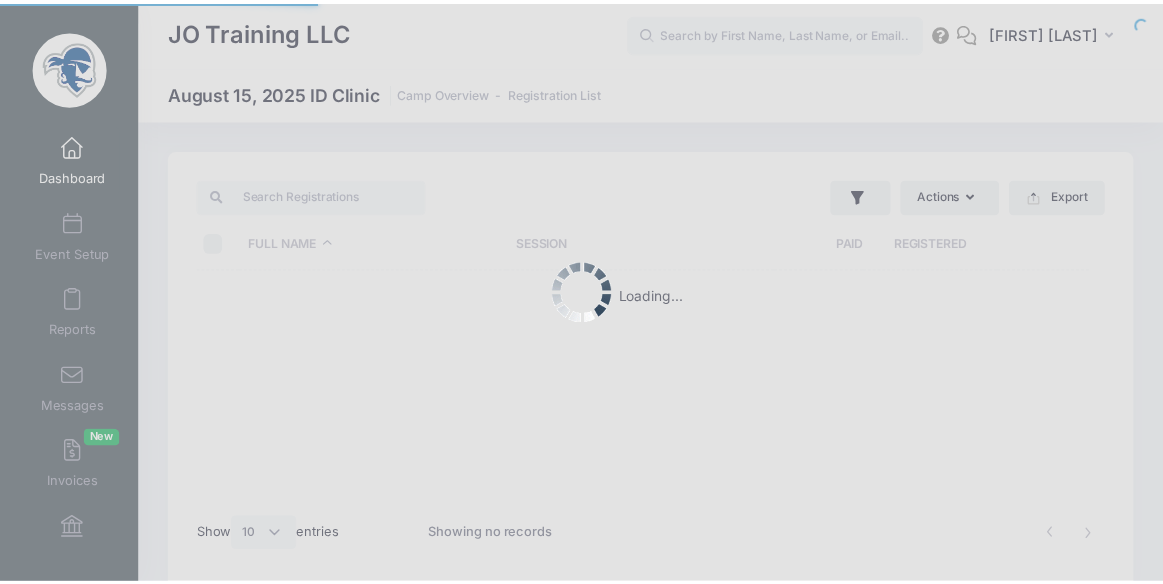 scroll, scrollTop: 0, scrollLeft: 0, axis: both 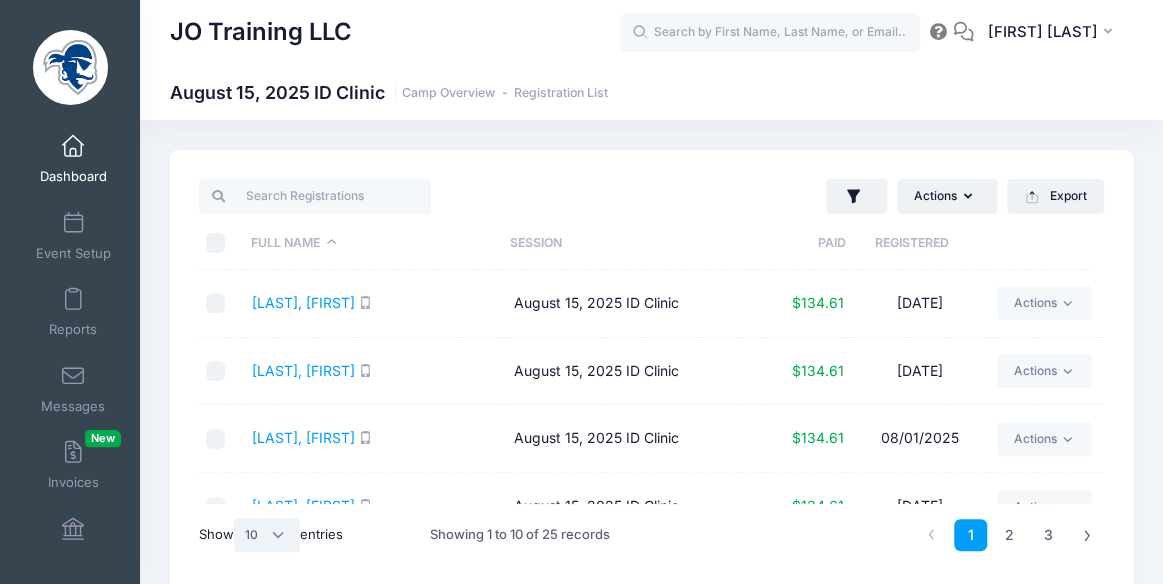 click on "All 10 25 50" at bounding box center [267, 535] 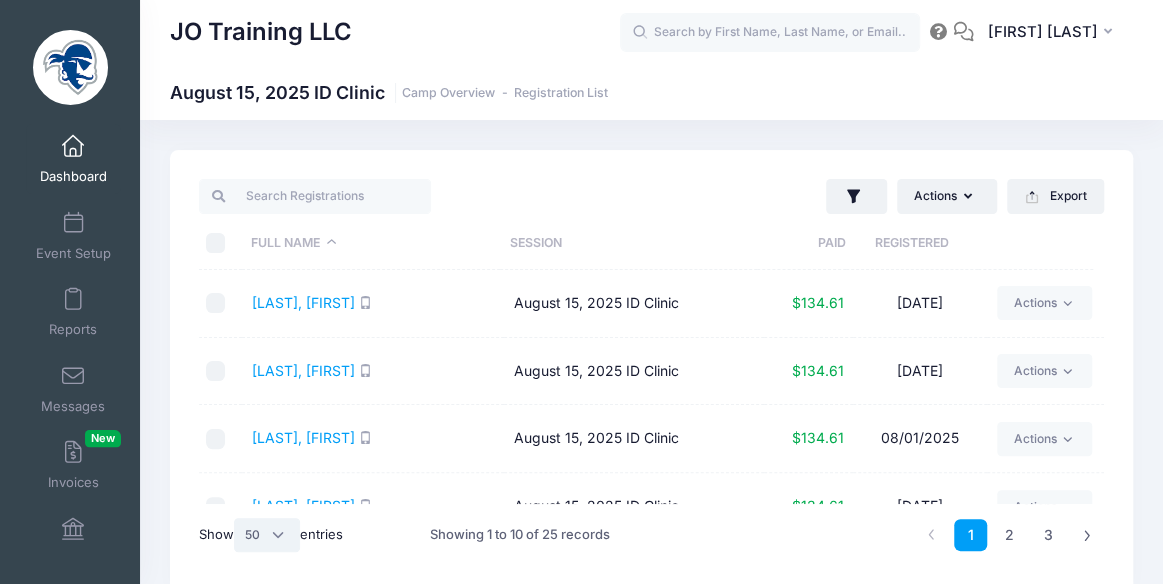 click on "All 10 25 50" at bounding box center [267, 535] 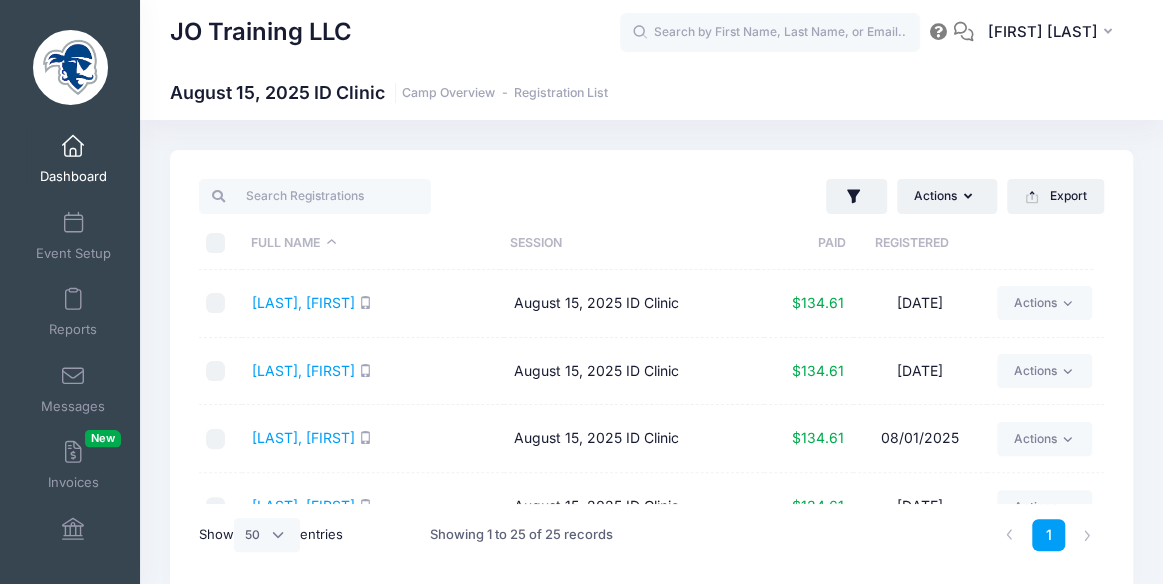 click at bounding box center (216, 243) 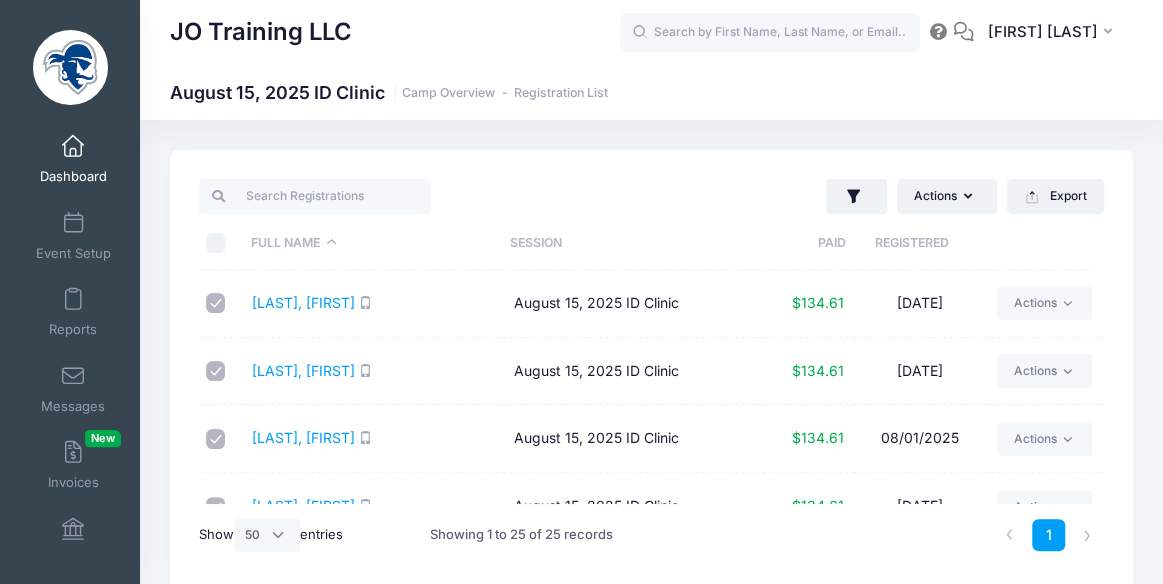 checkbox on "true" 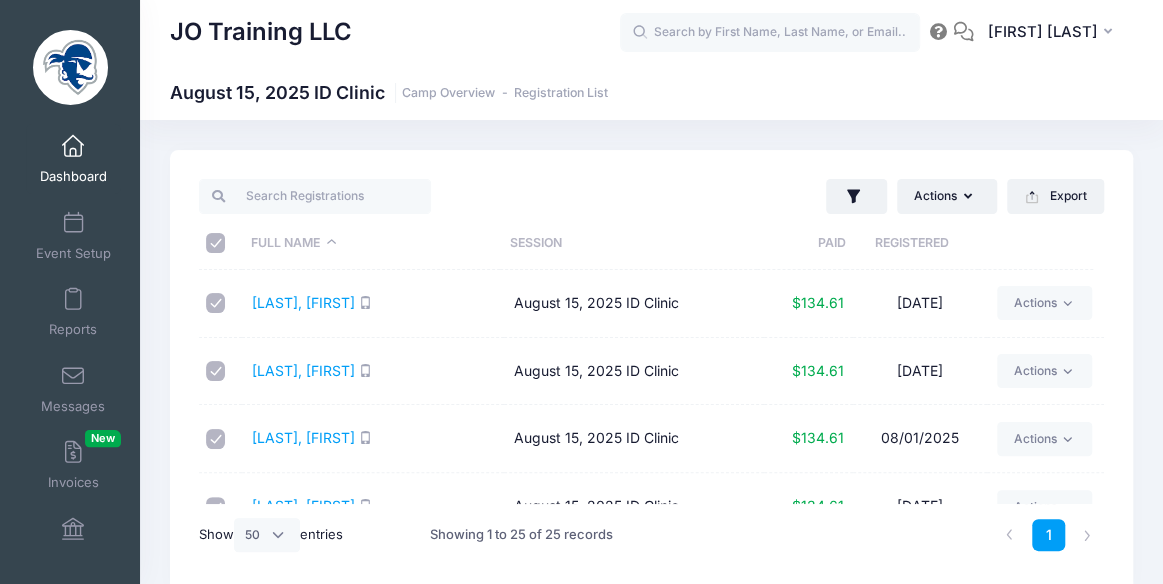 checkbox on "true" 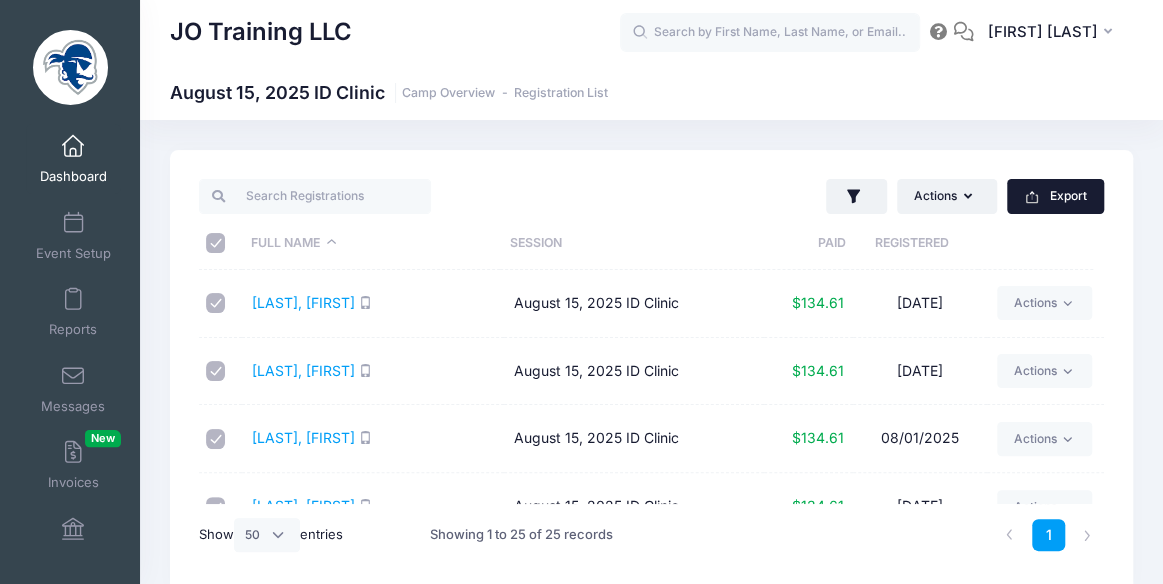 click on "Export" at bounding box center (1055, 196) 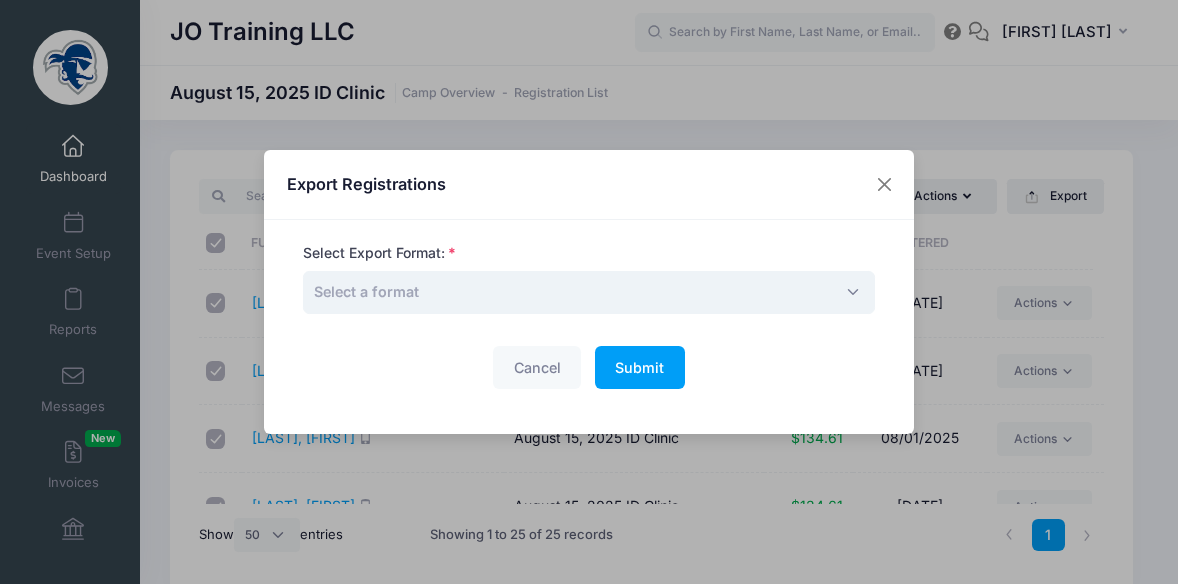 click on "Select a format" at bounding box center [589, 292] 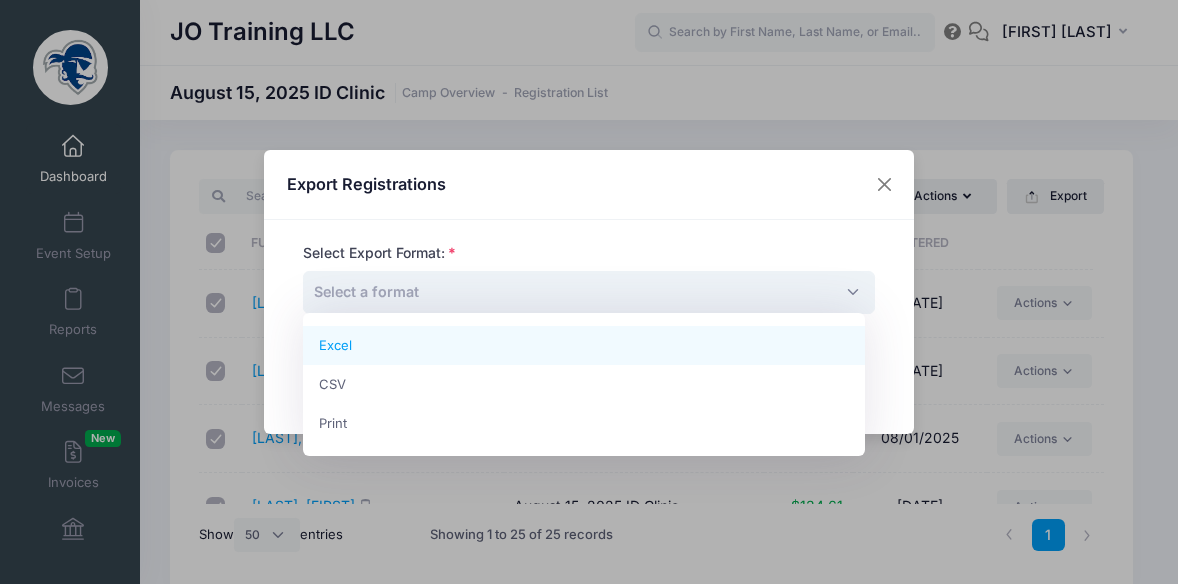 select on "excel" 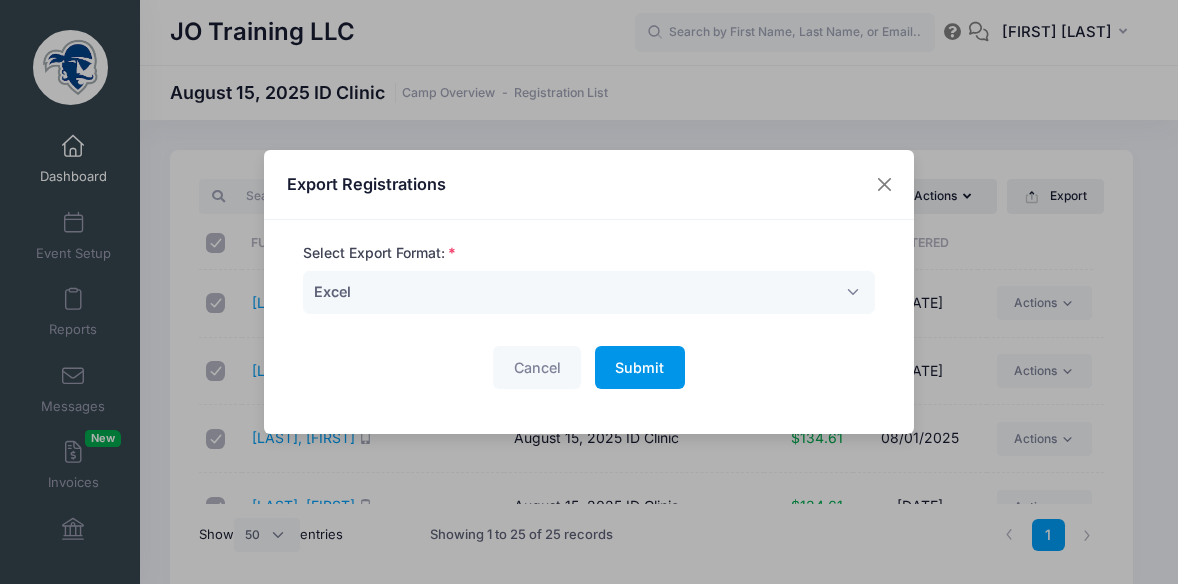 click on "Submit" at bounding box center (639, 367) 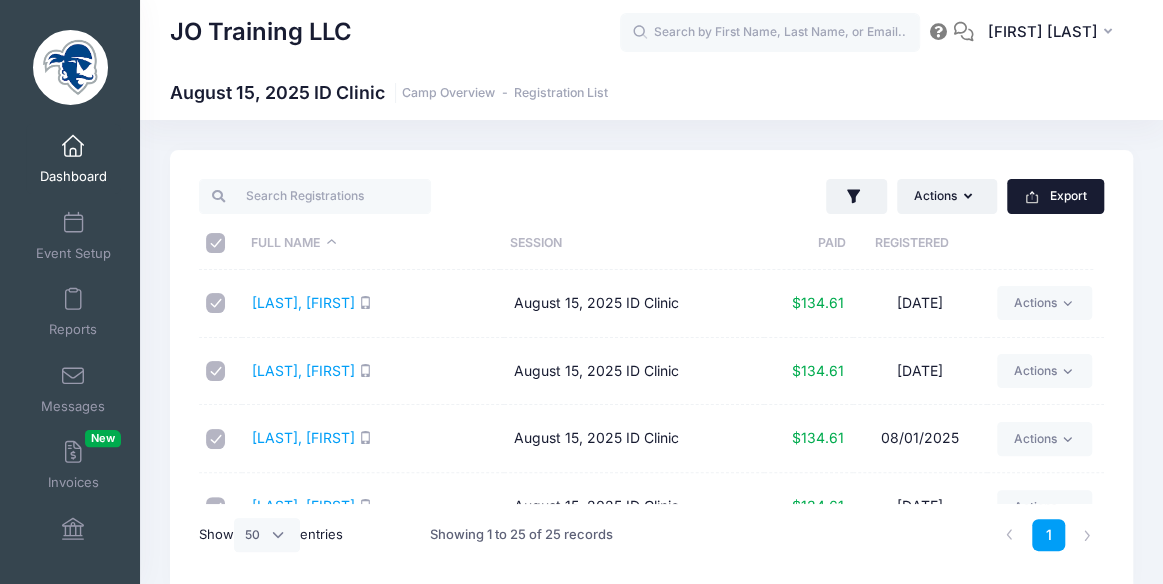 scroll, scrollTop: 83, scrollLeft: 0, axis: vertical 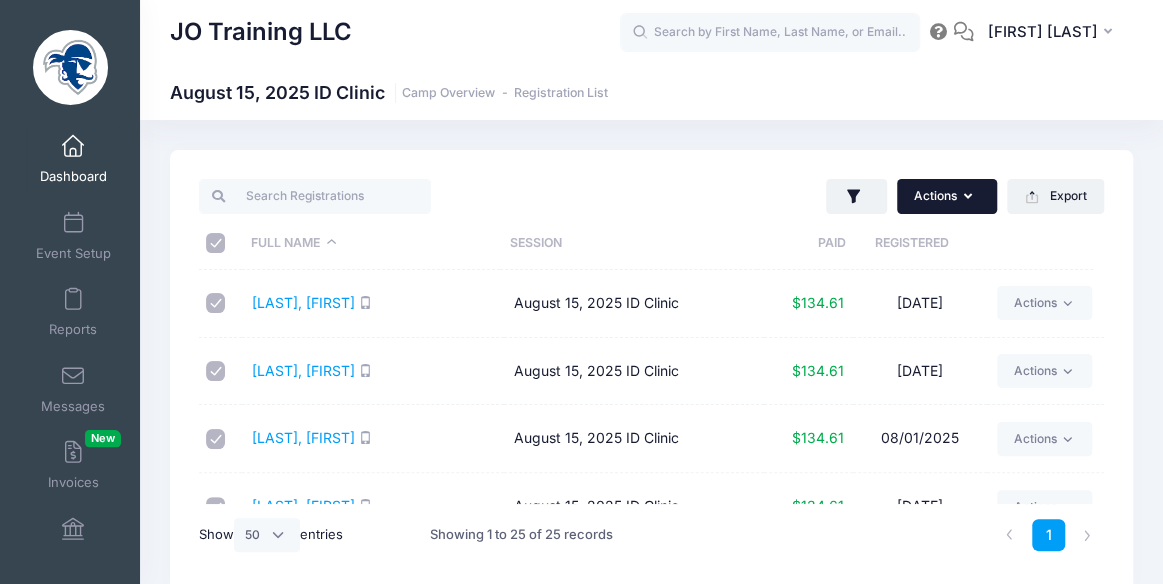 click on "Actions" at bounding box center [947, 196] 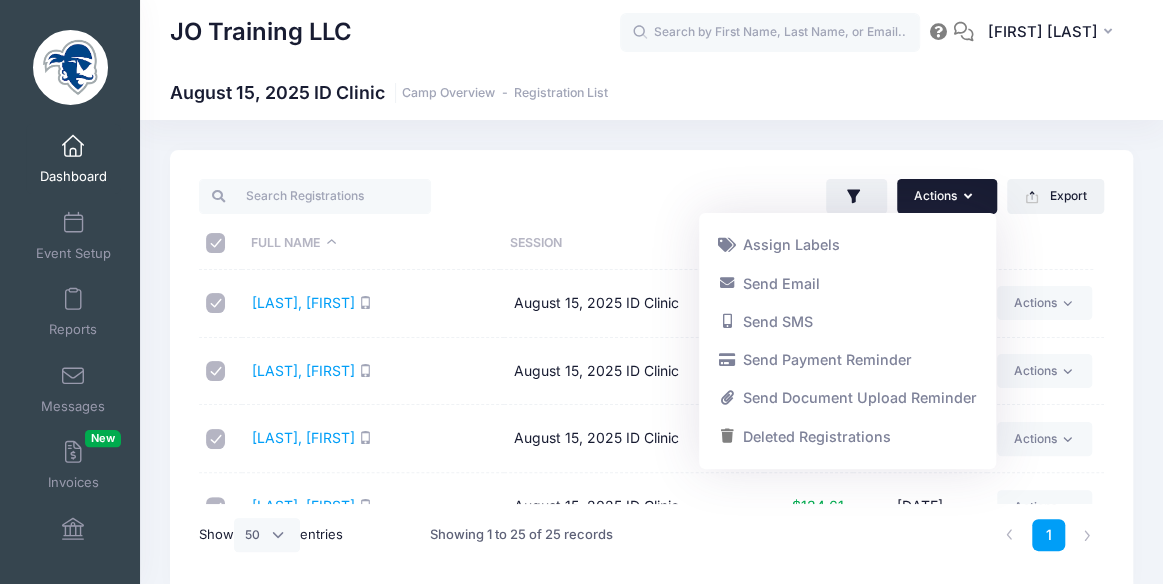 click on "Actions      Assign Labels
Send Email
Send SMS
Send Payment Reminder
Send Document Upload Reminder
Deleted Registrations
Filter Options
Payment Status:
All
Paid Full
Pending" at bounding box center [651, 371] 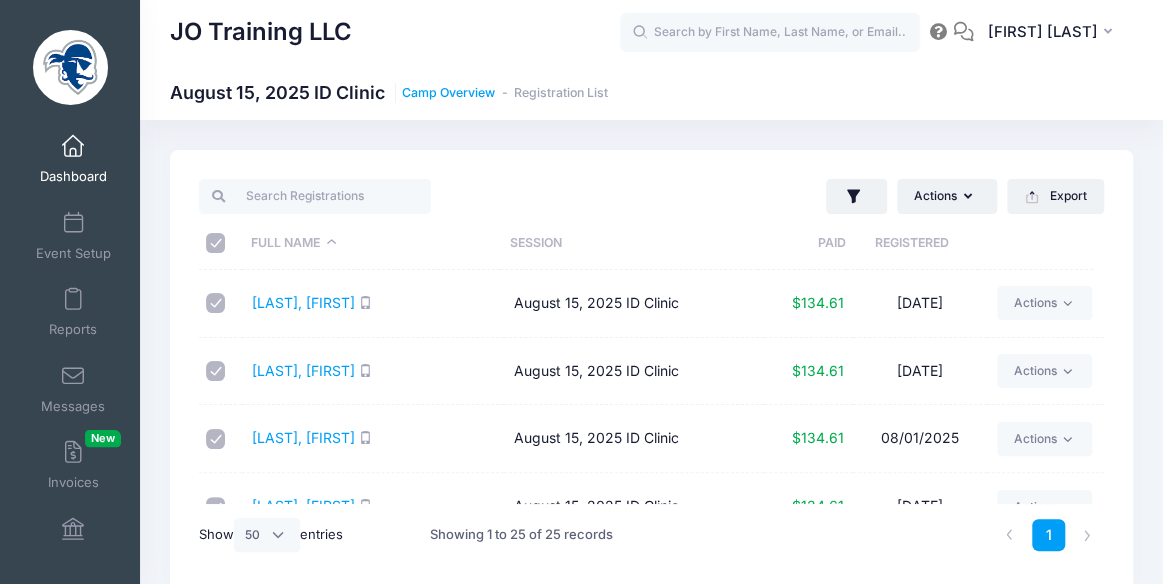 click on "Camp Overview" at bounding box center [448, 93] 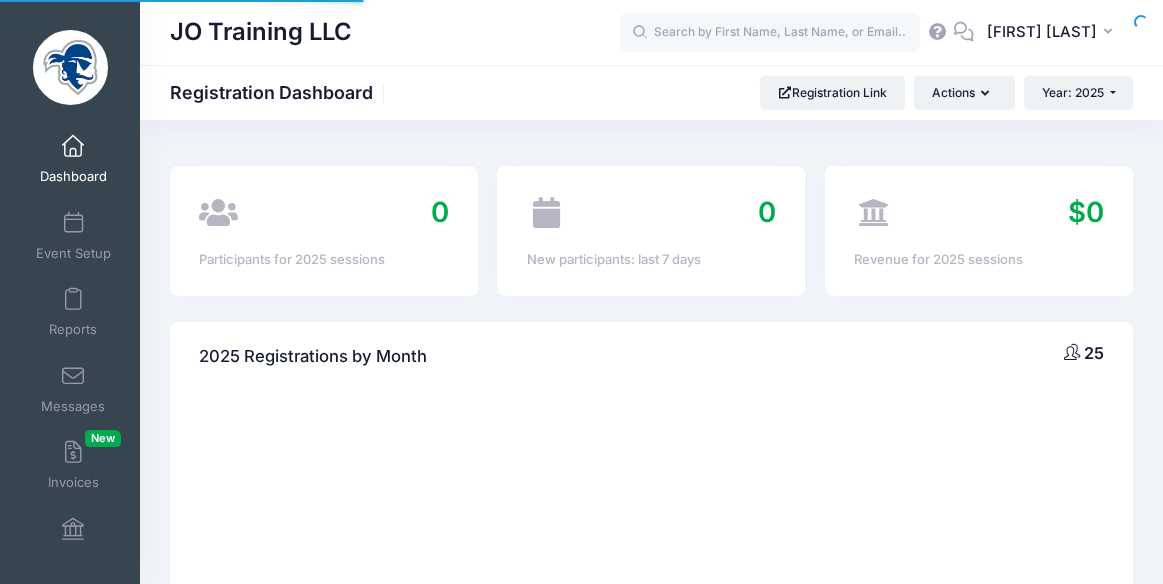 scroll, scrollTop: 0, scrollLeft: 0, axis: both 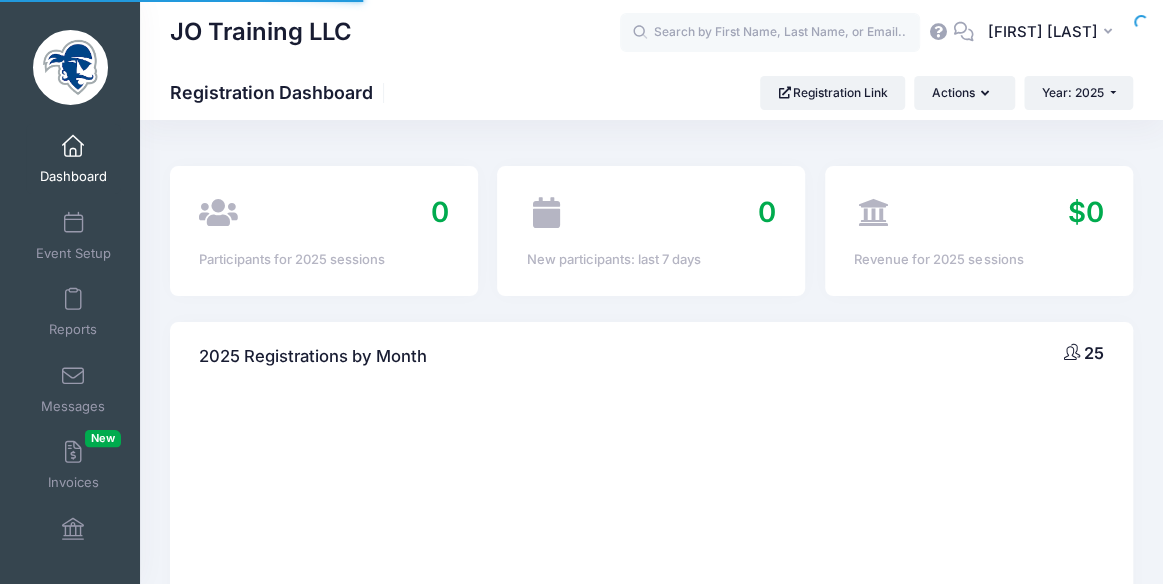 select 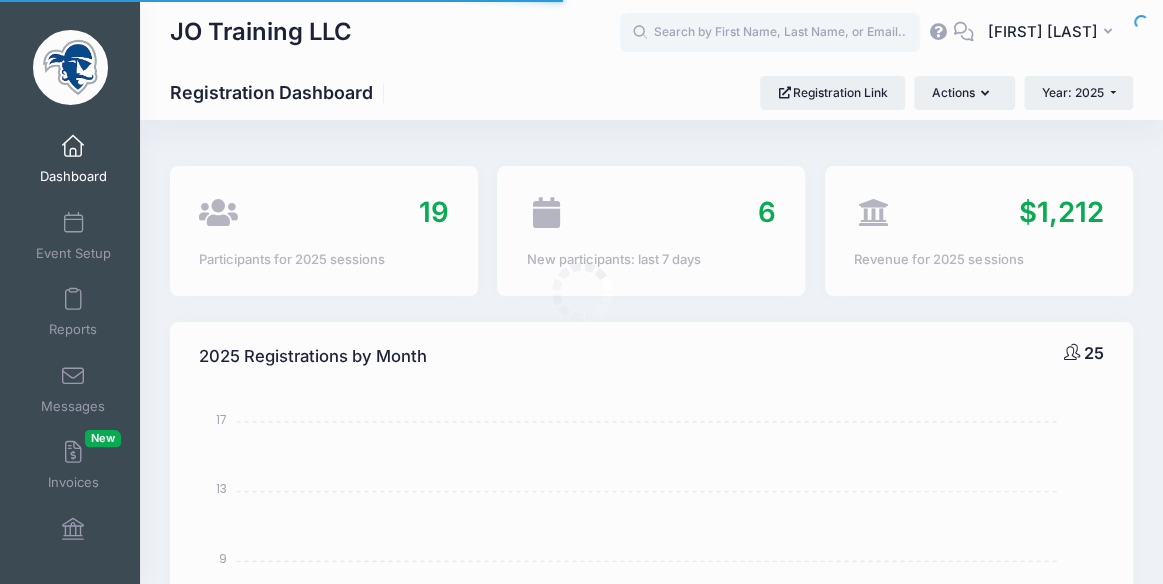 scroll, scrollTop: 0, scrollLeft: 0, axis: both 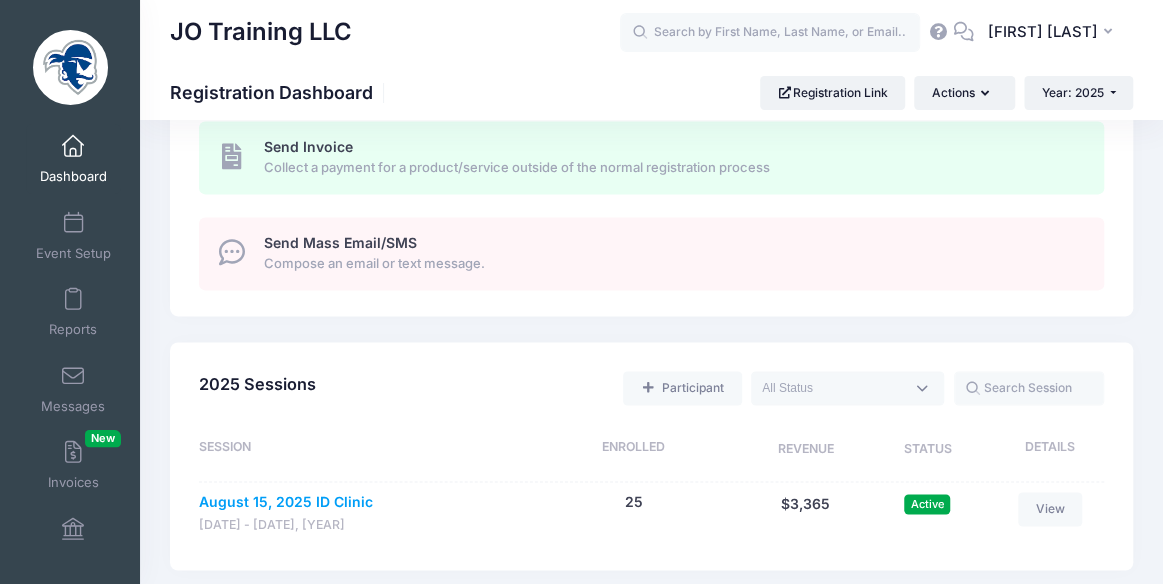 click on "August 15, 2025 ID Clinic" at bounding box center (286, 502) 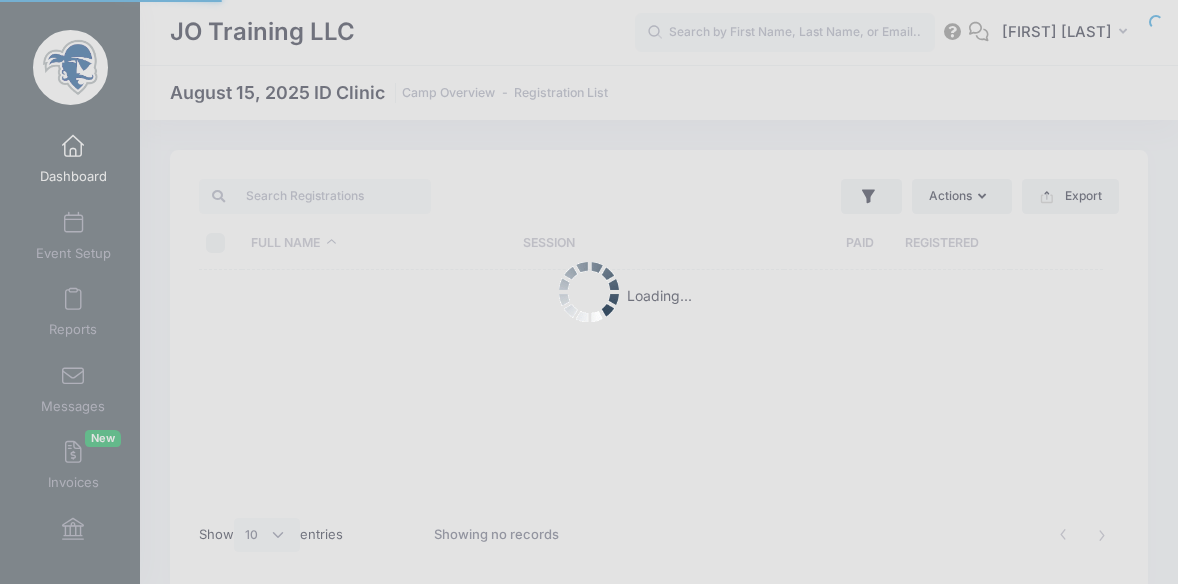 select on "10" 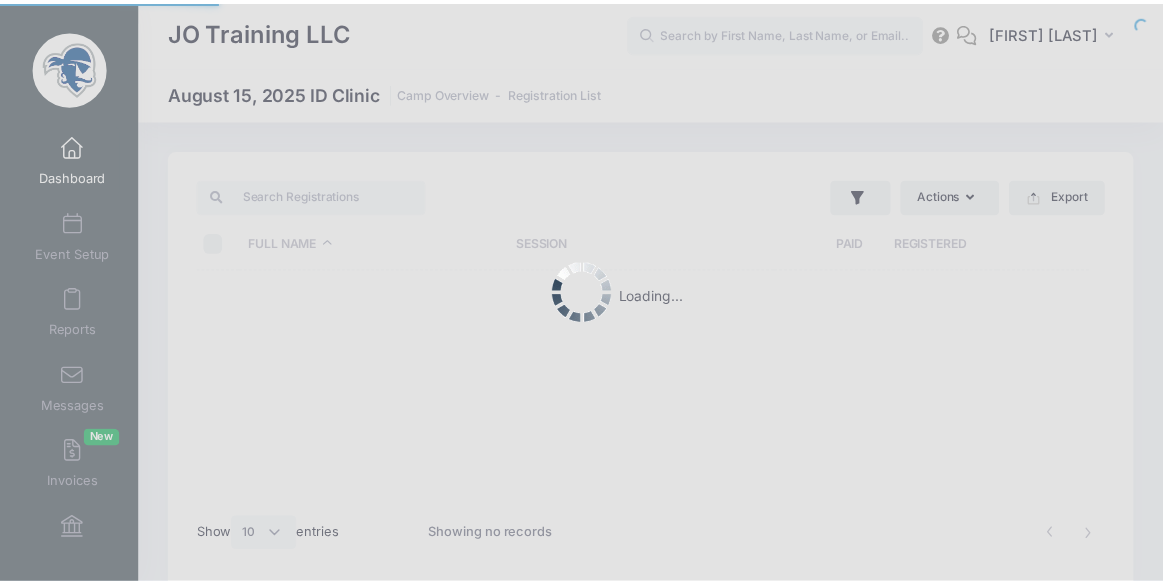 scroll, scrollTop: 0, scrollLeft: 0, axis: both 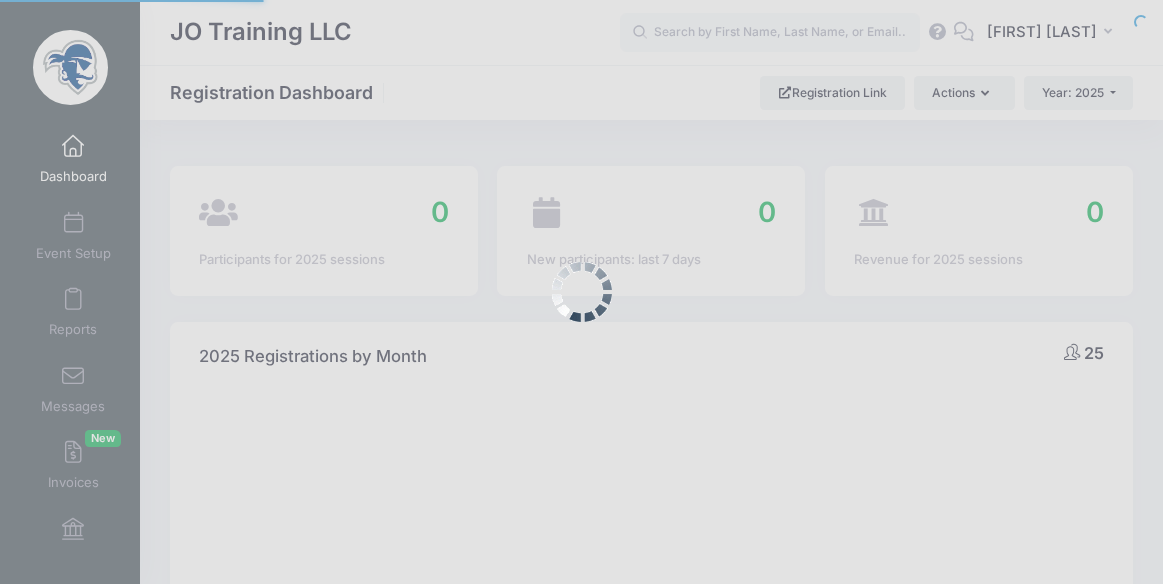 select 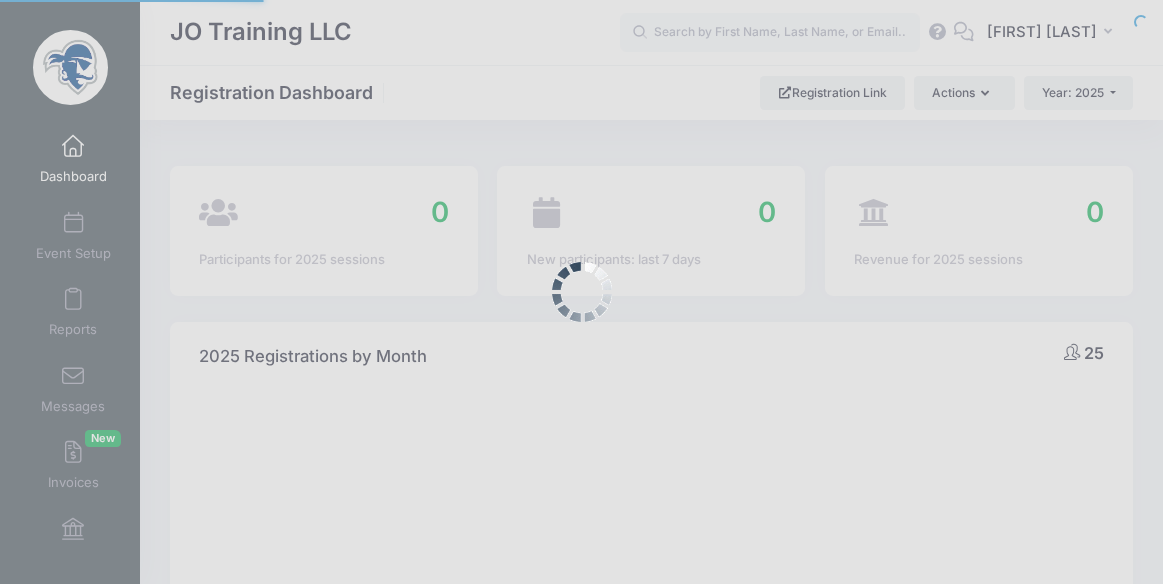 scroll, scrollTop: 1207, scrollLeft: 0, axis: vertical 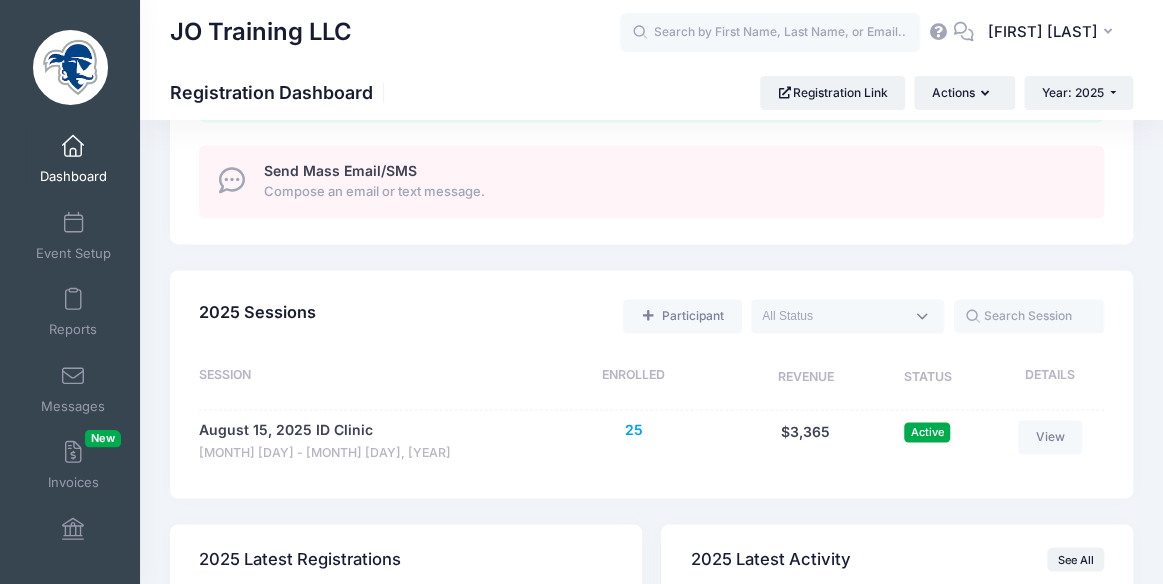 click on "25" at bounding box center [633, 430] 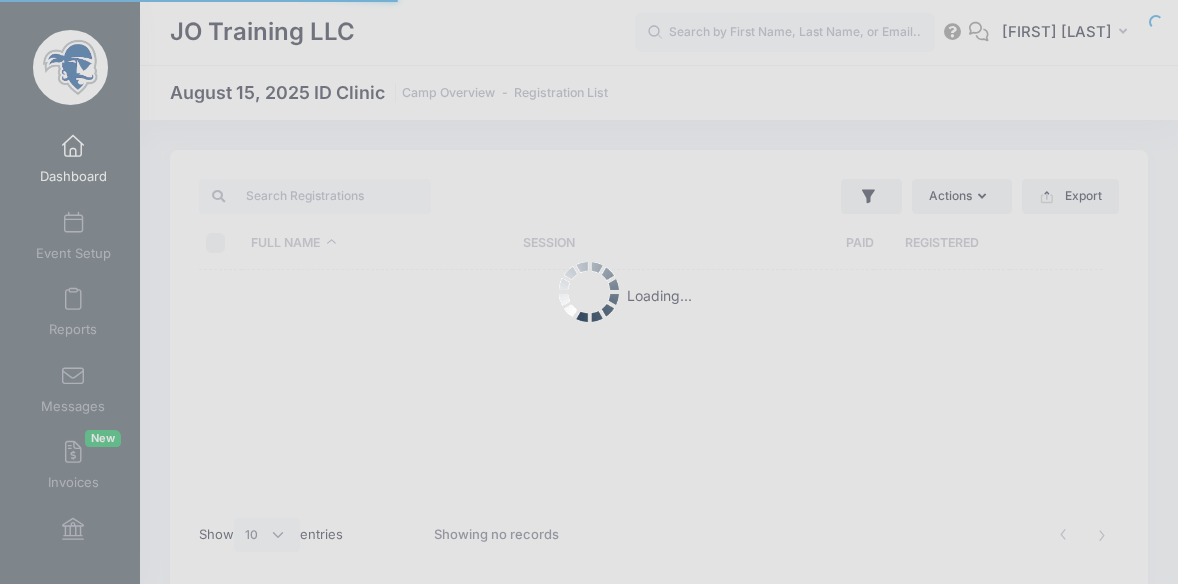select on "10" 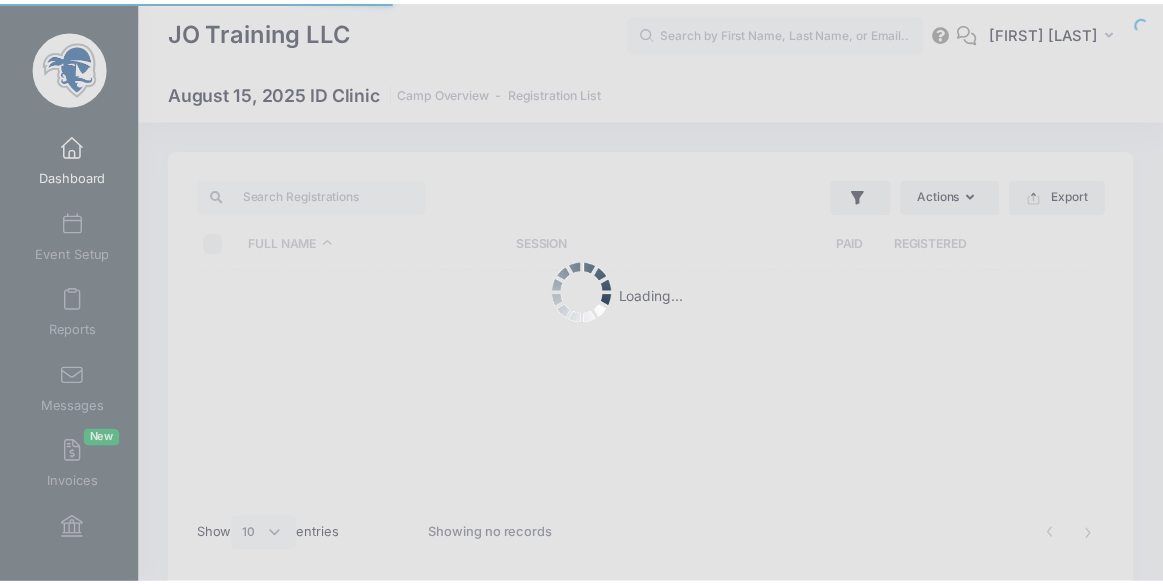 scroll, scrollTop: 0, scrollLeft: 0, axis: both 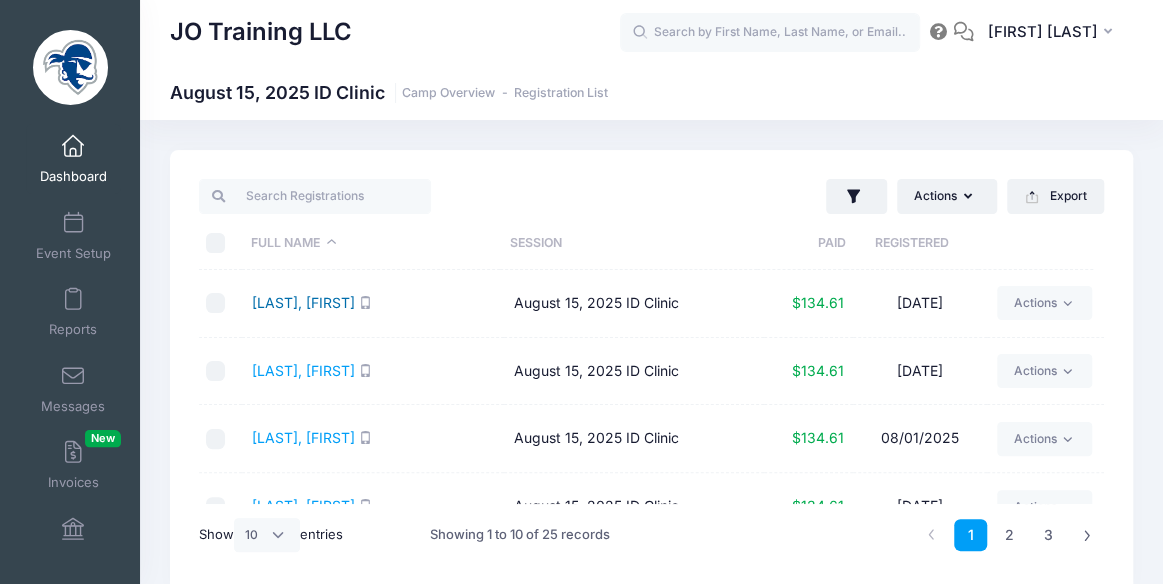 click on "Bodyziak, Natalia" at bounding box center [303, 302] 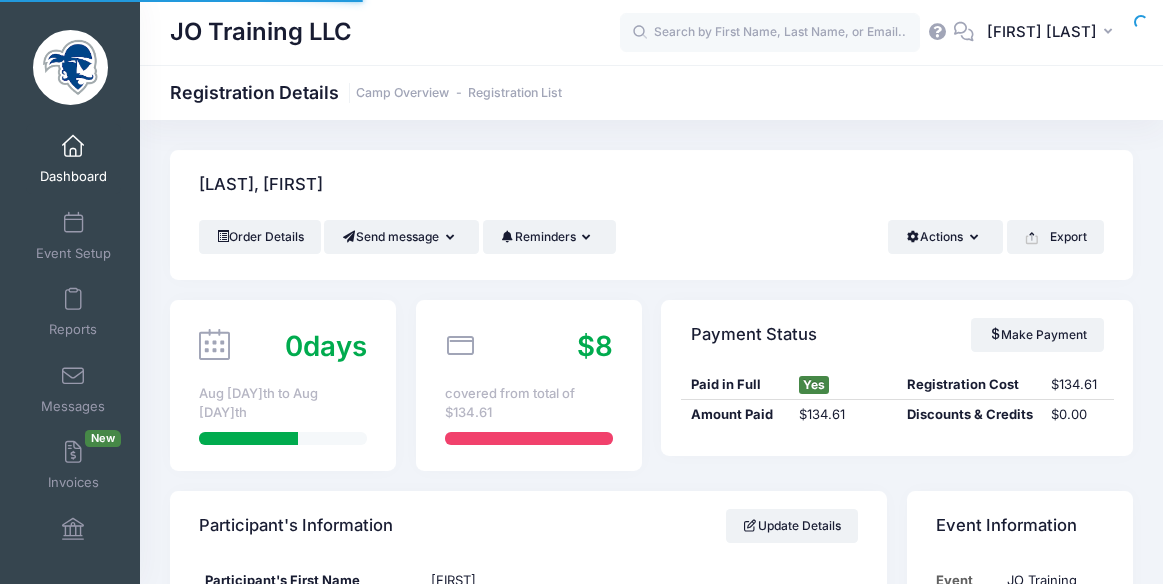 scroll, scrollTop: 0, scrollLeft: 0, axis: both 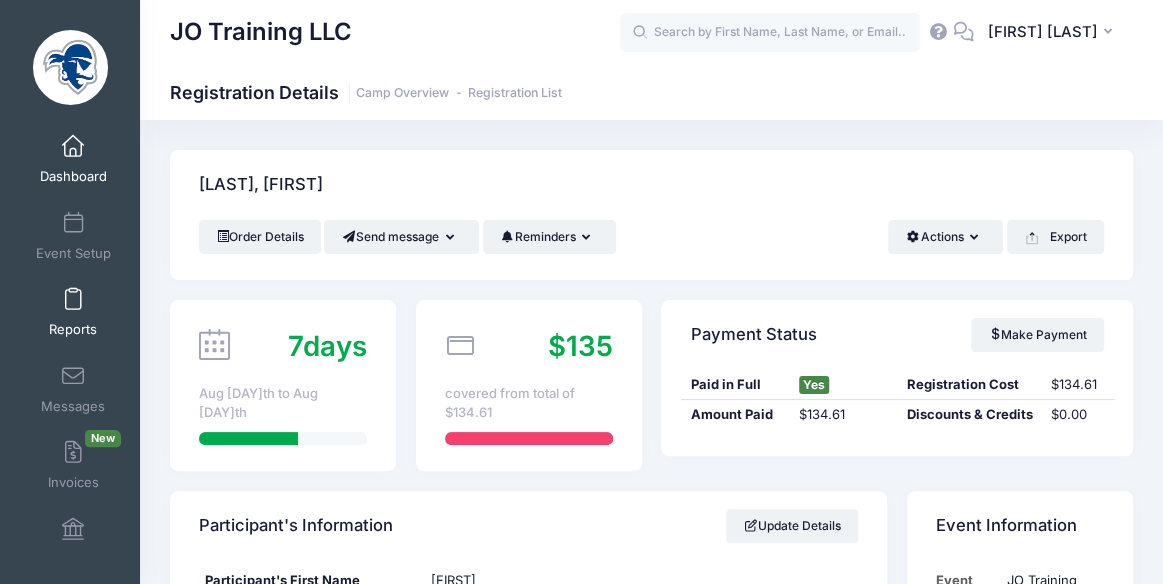 click on "Reports" at bounding box center [73, 330] 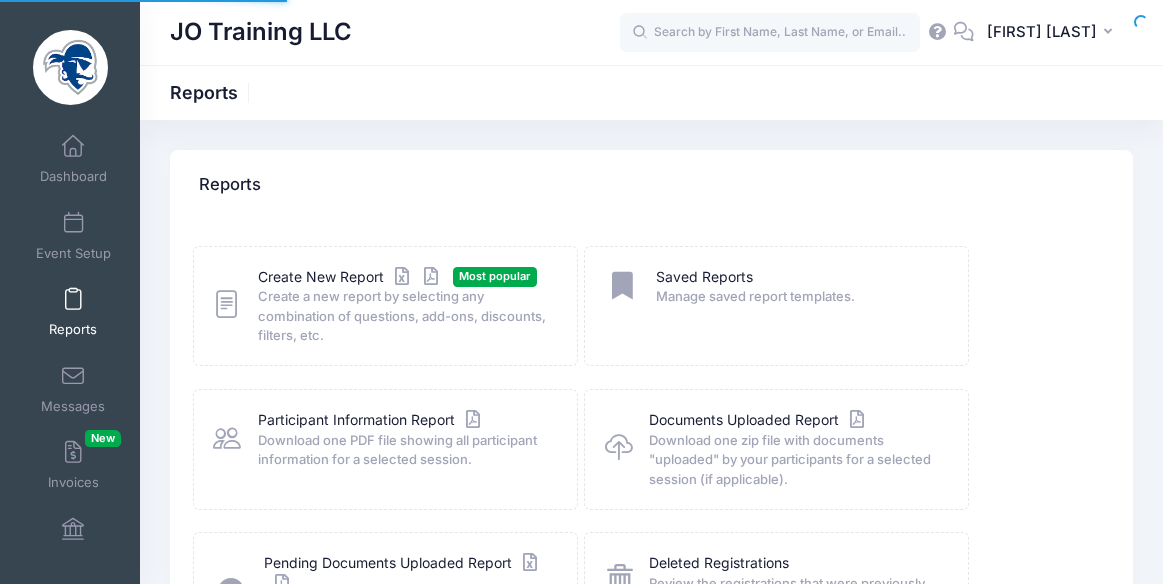 scroll, scrollTop: 0, scrollLeft: 0, axis: both 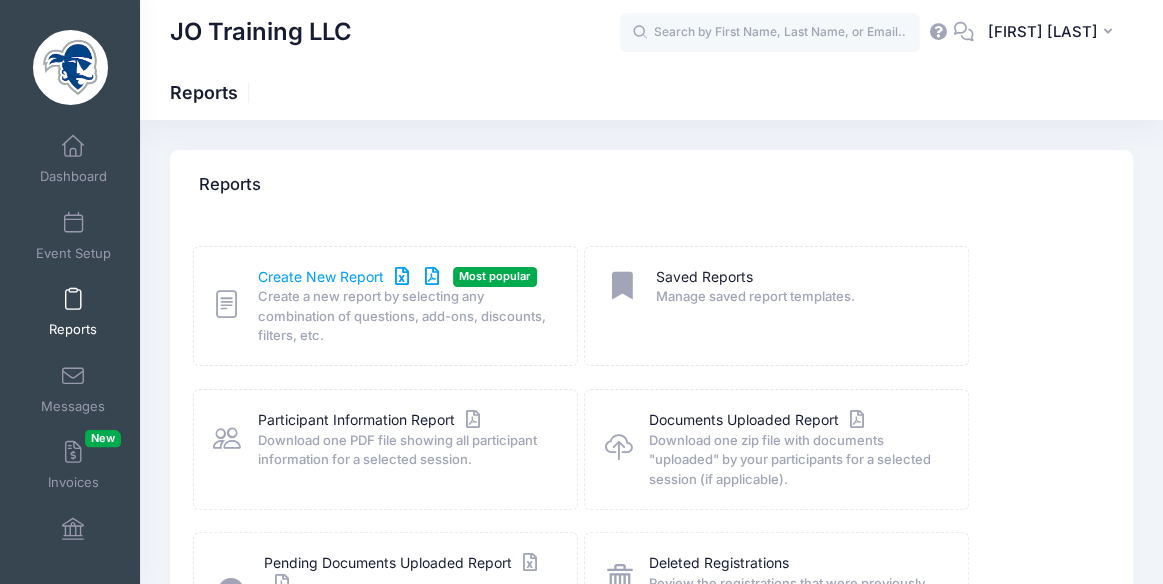 click on "Create New Report" at bounding box center [351, 277] 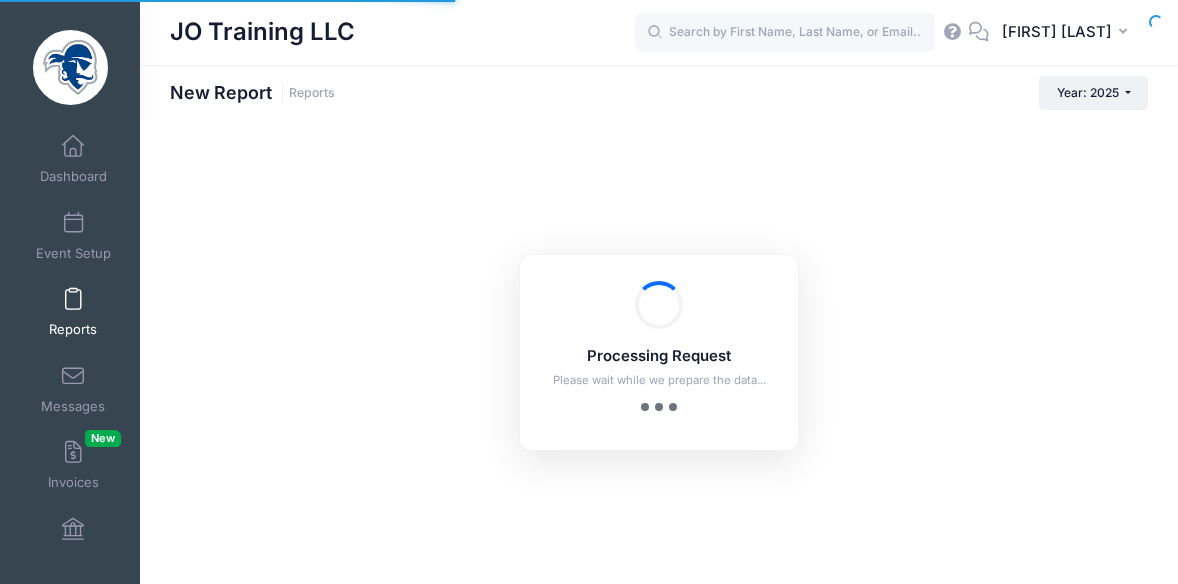 scroll, scrollTop: 0, scrollLeft: 0, axis: both 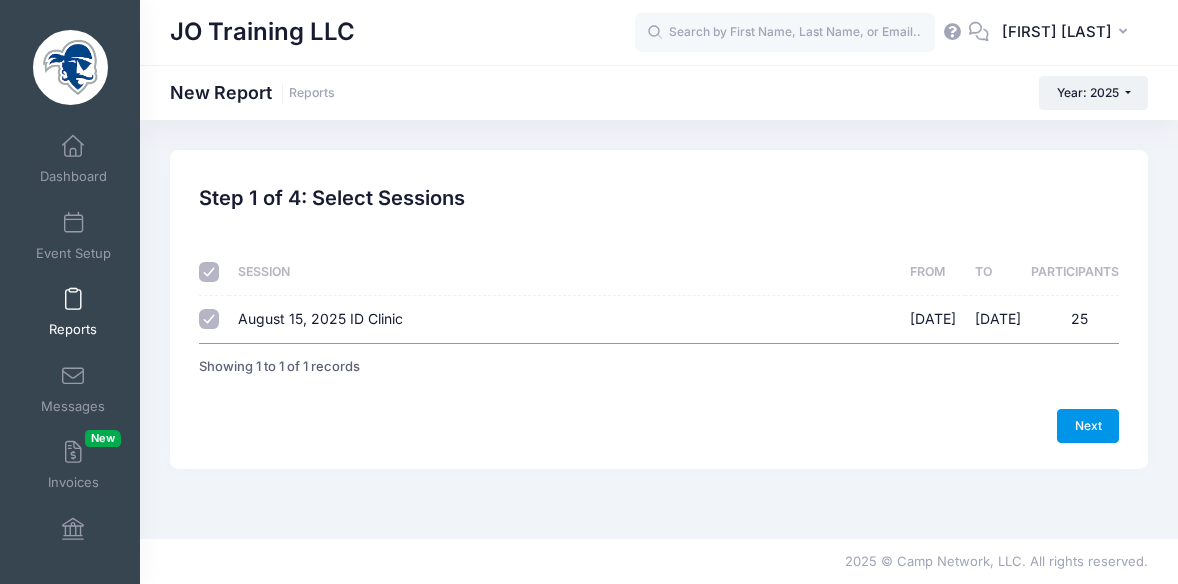 click on "Next" at bounding box center (1088, 426) 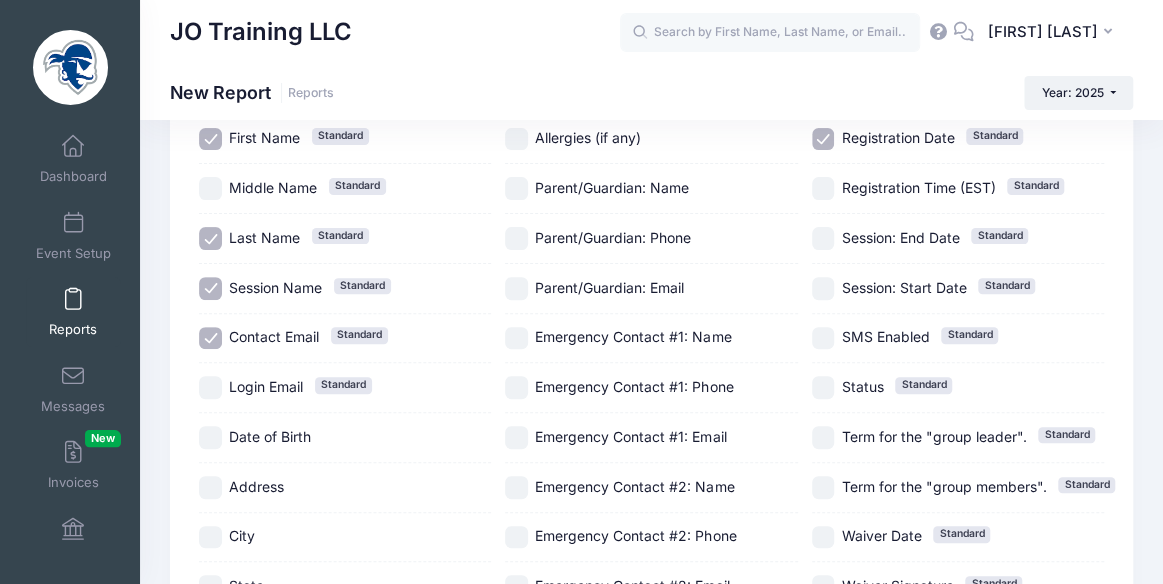 scroll, scrollTop: 165, scrollLeft: 0, axis: vertical 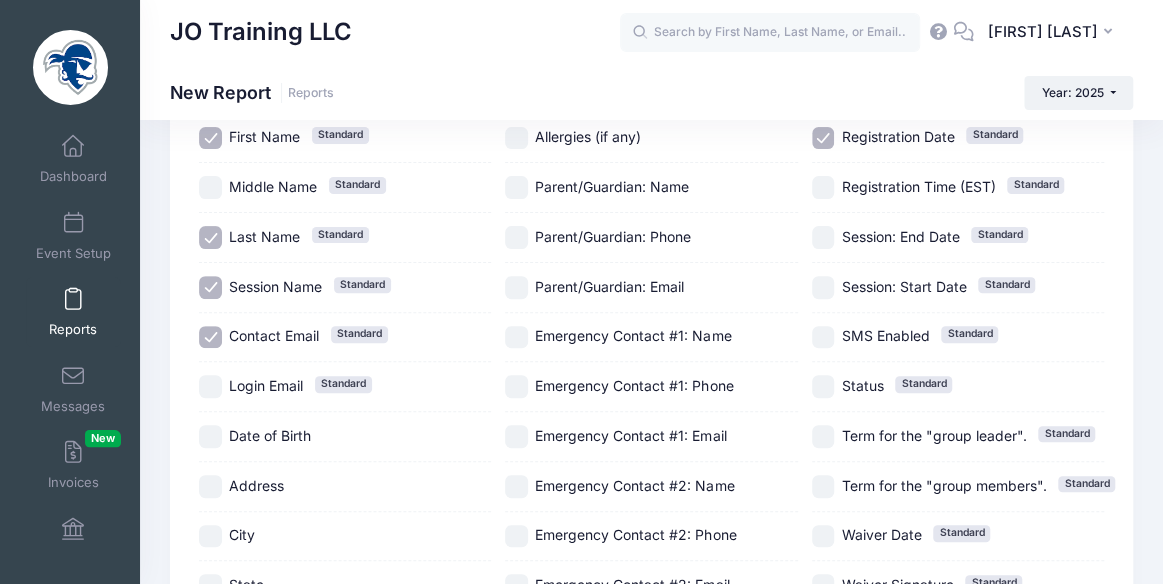 click on "Login Email Standard" at bounding box center (345, 386) 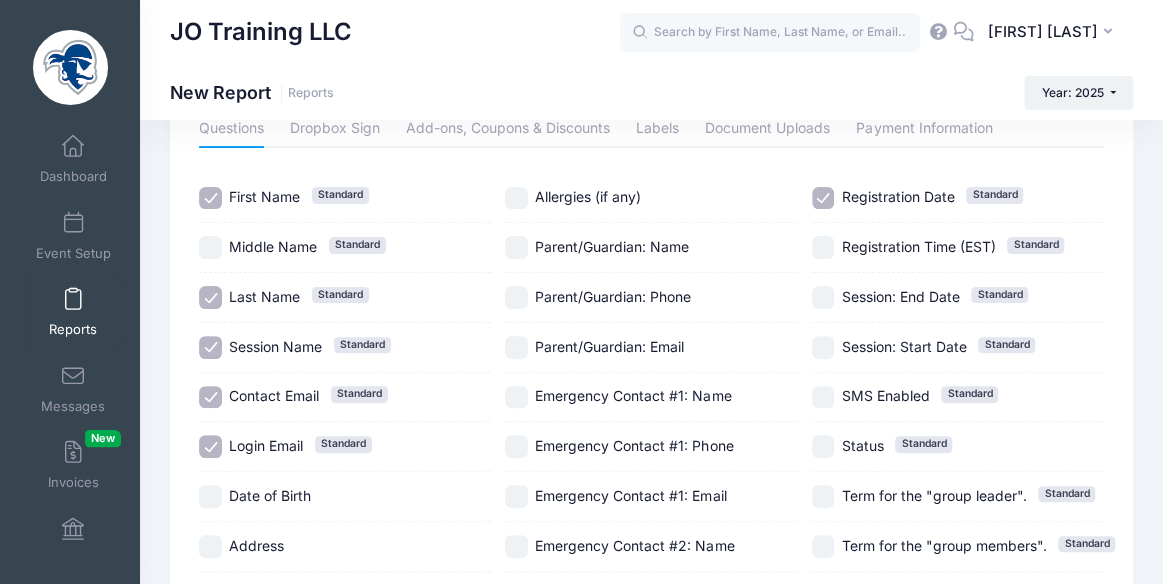 scroll, scrollTop: 119, scrollLeft: 0, axis: vertical 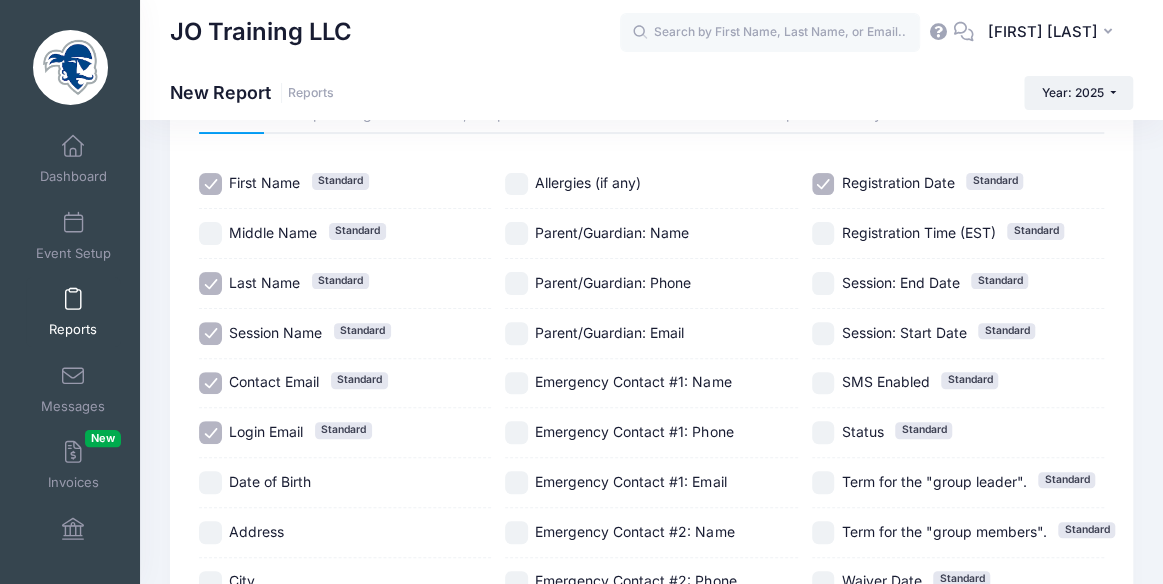 click on "Login Email Standard" at bounding box center (210, 432) 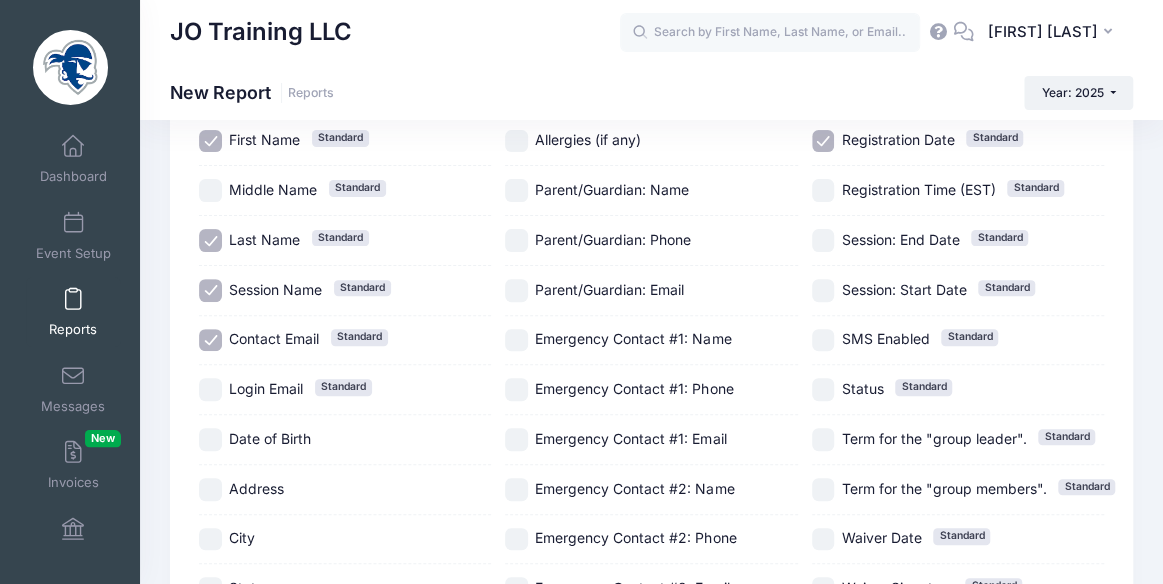 scroll, scrollTop: 442, scrollLeft: 0, axis: vertical 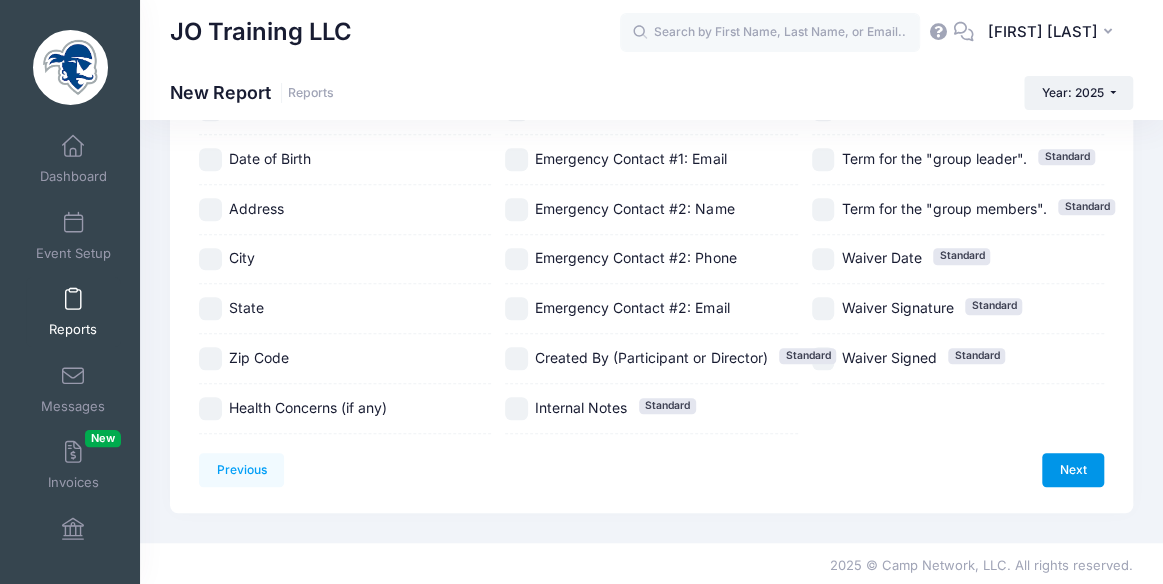 click on "Next" at bounding box center (1073, 470) 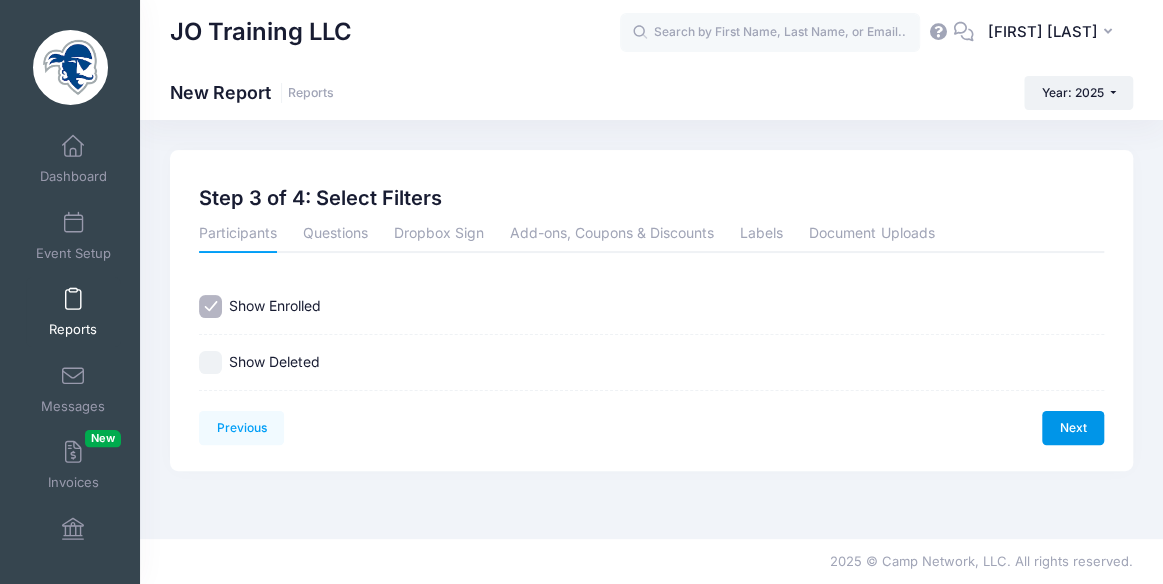 scroll, scrollTop: 0, scrollLeft: 0, axis: both 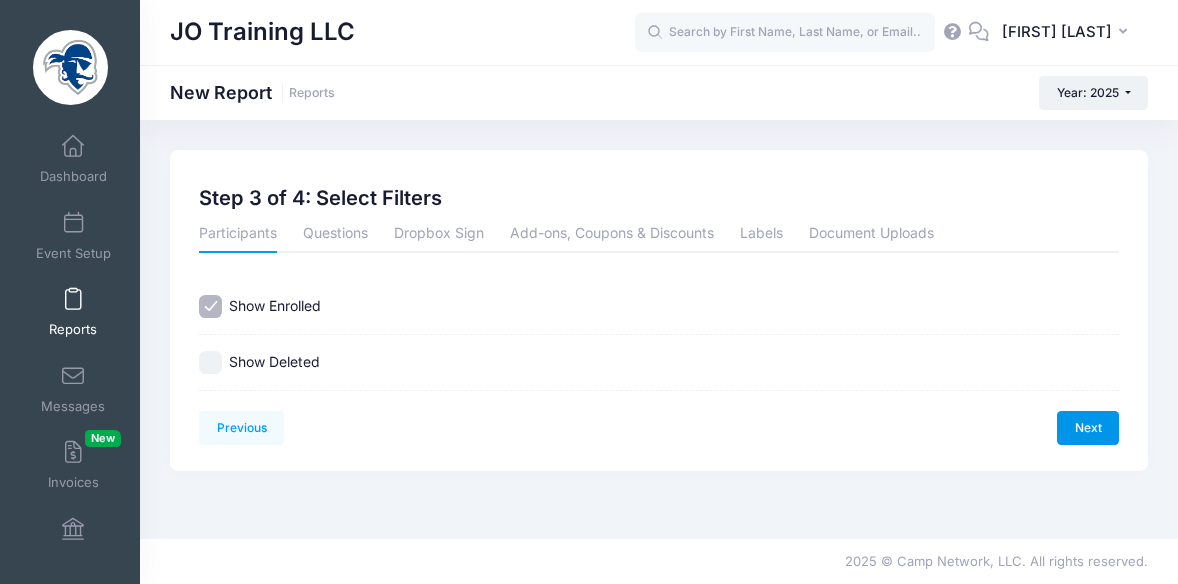 click on "Next" at bounding box center [1088, 428] 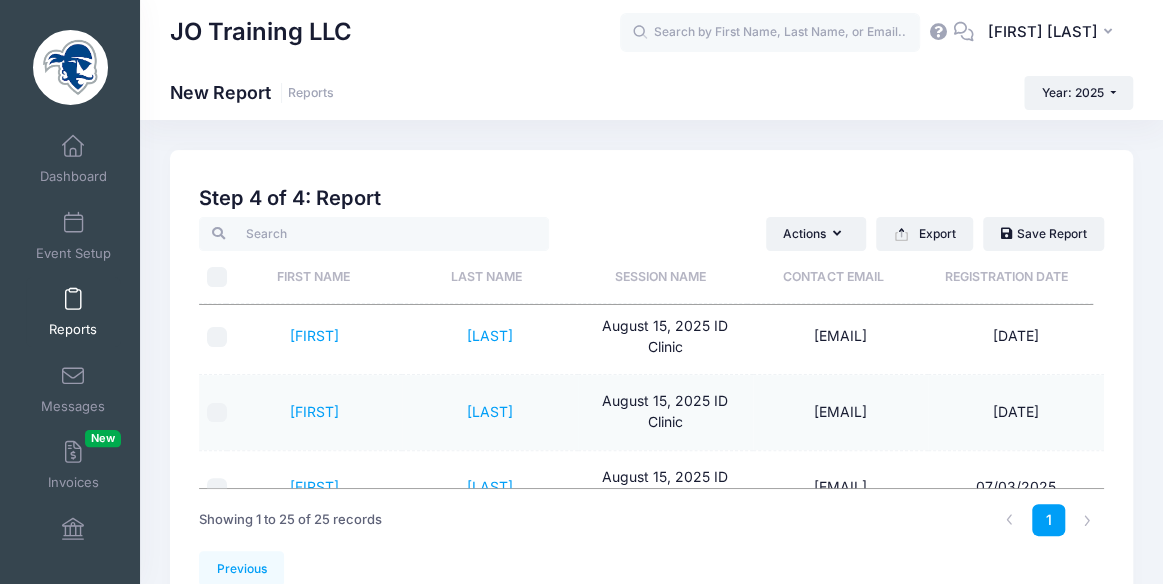 scroll, scrollTop: 0, scrollLeft: 0, axis: both 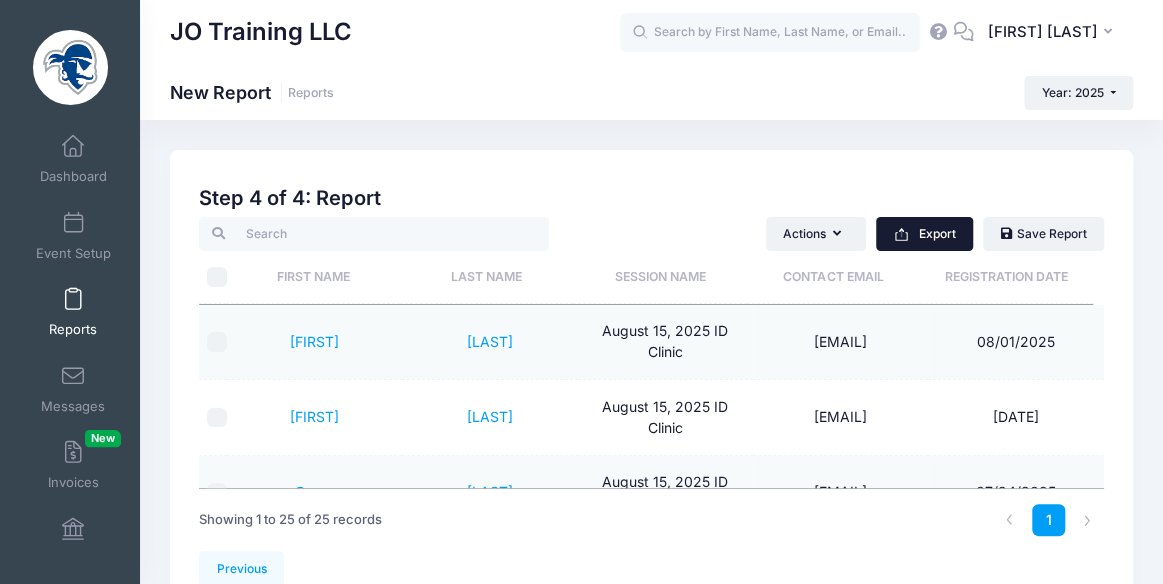 click on "Export" at bounding box center (924, 234) 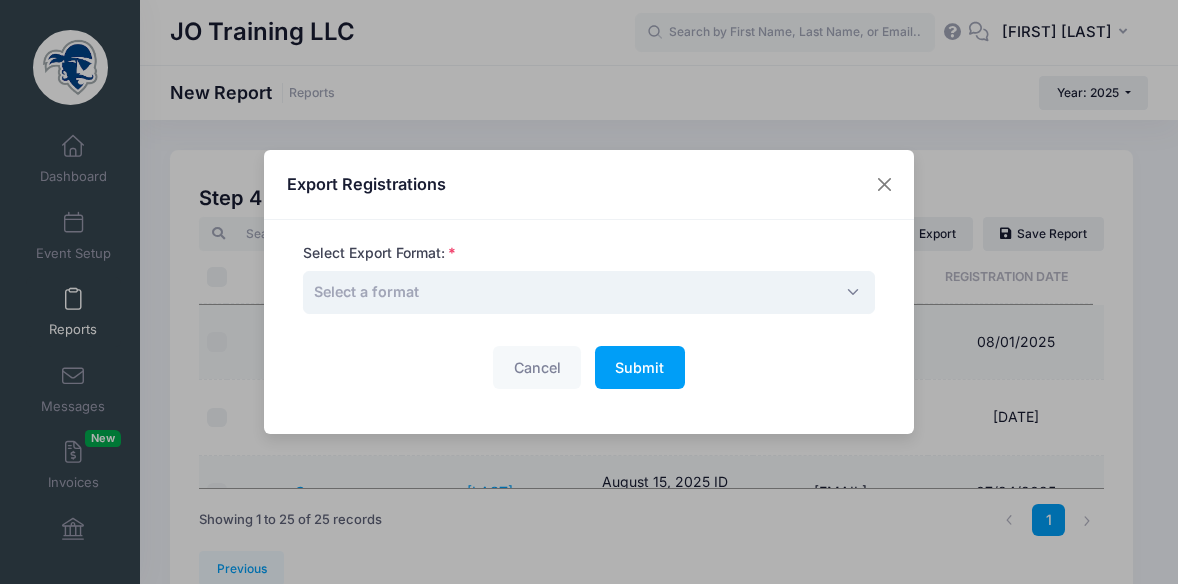 click on "Select a format" at bounding box center [589, 292] 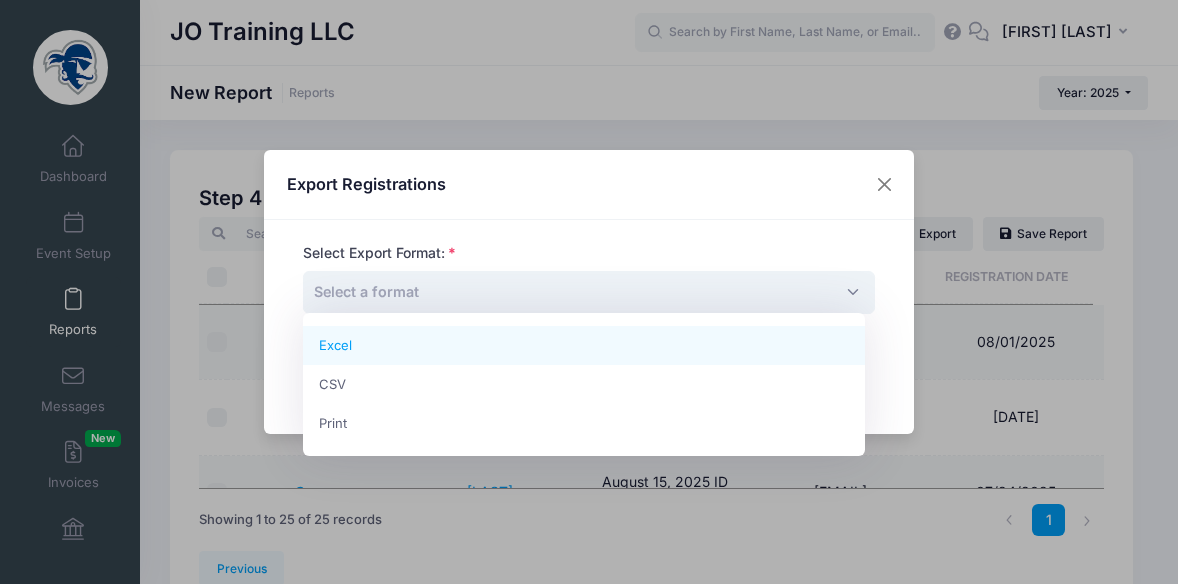 select on "excel" 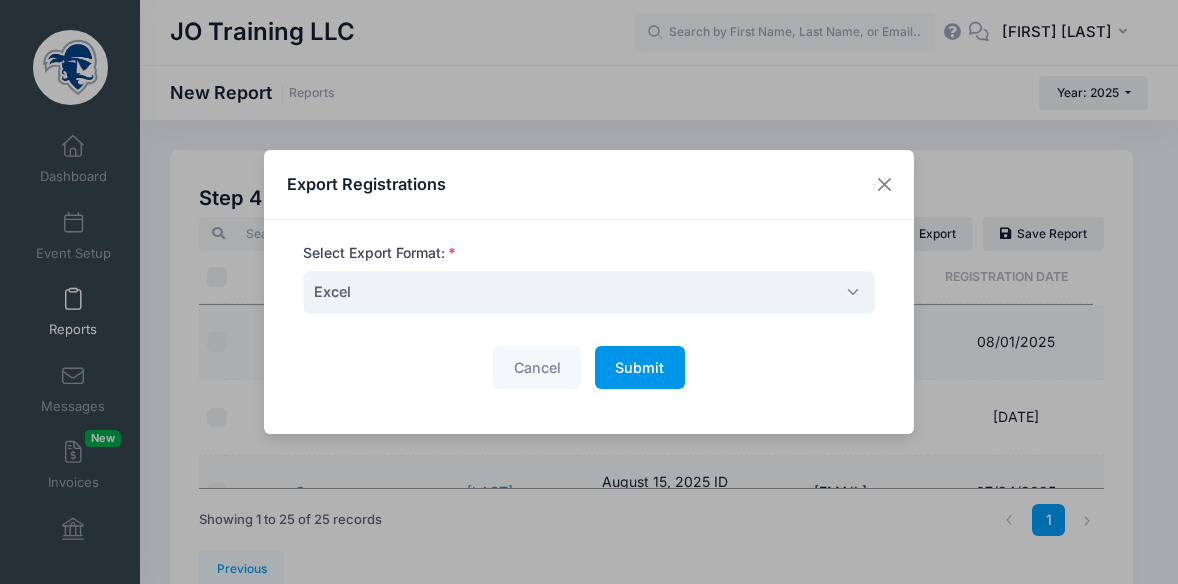 click on "Submit" at bounding box center [639, 367] 